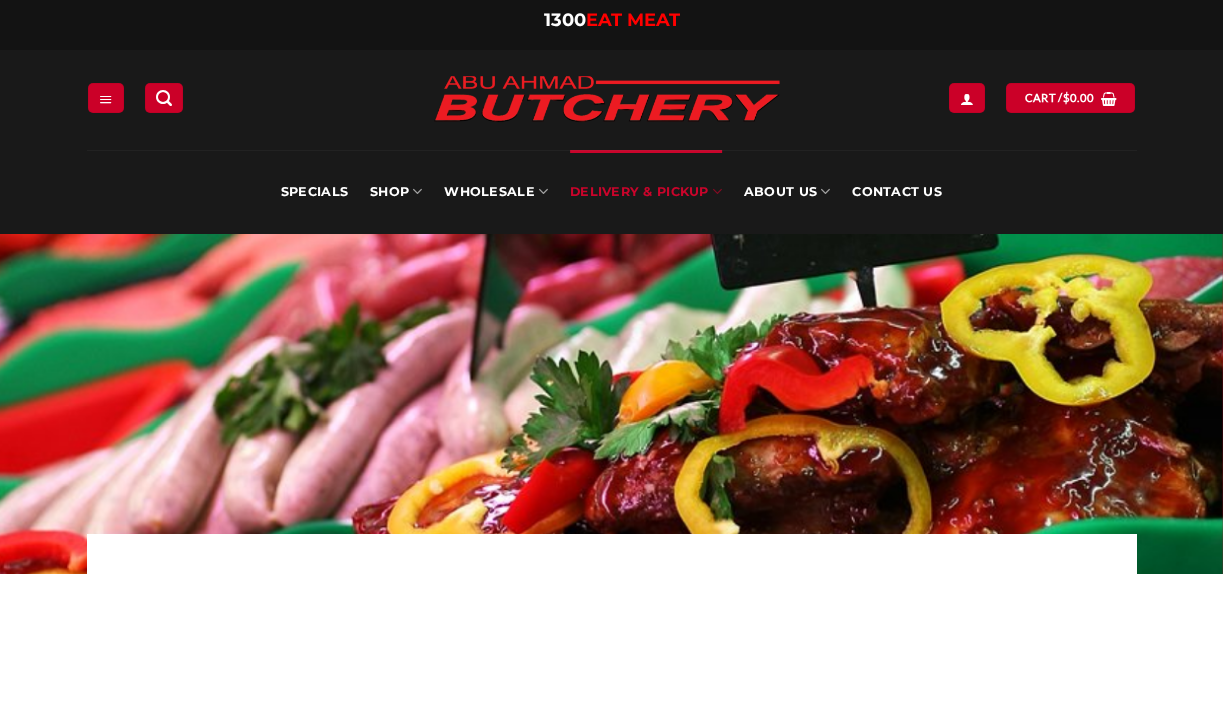 scroll, scrollTop: 0, scrollLeft: 0, axis: both 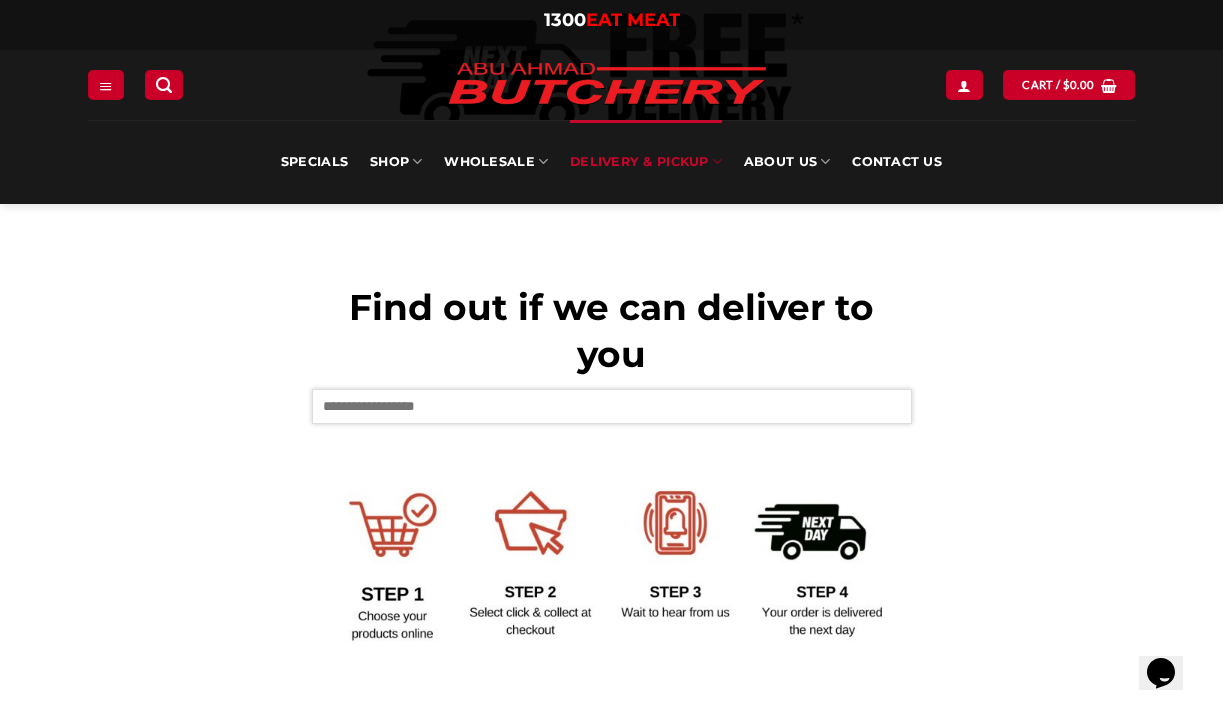 click at bounding box center (612, 406) 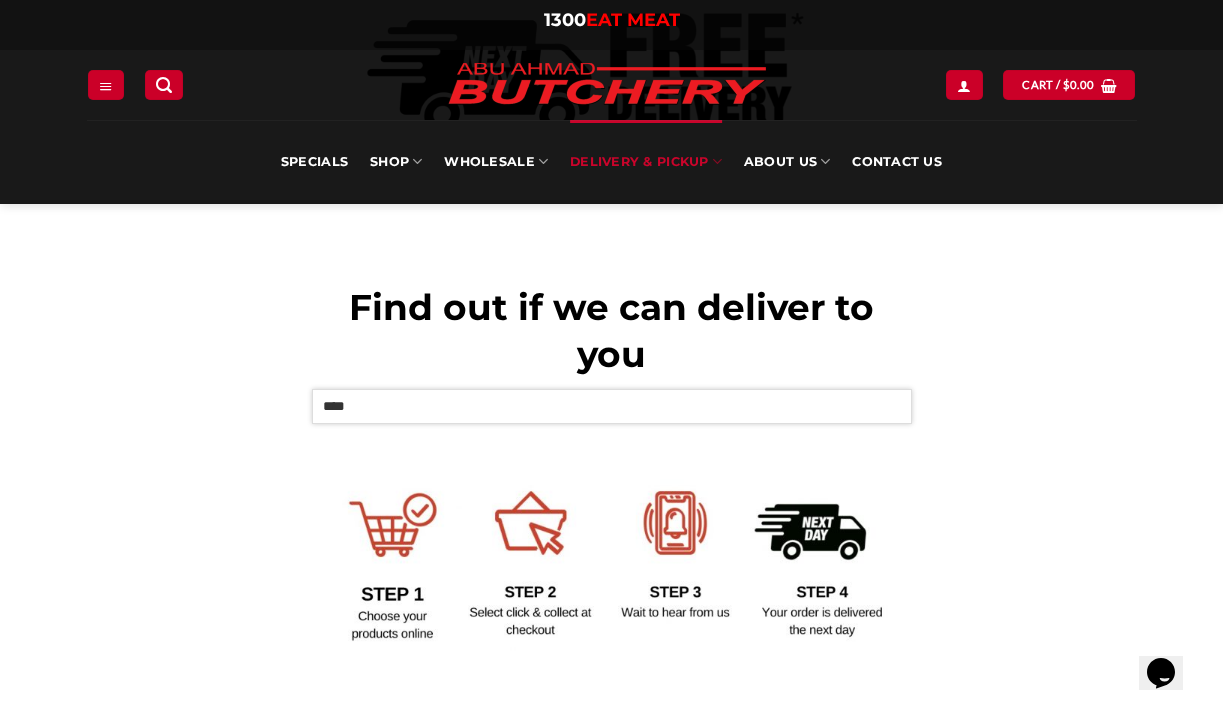 type on "****" 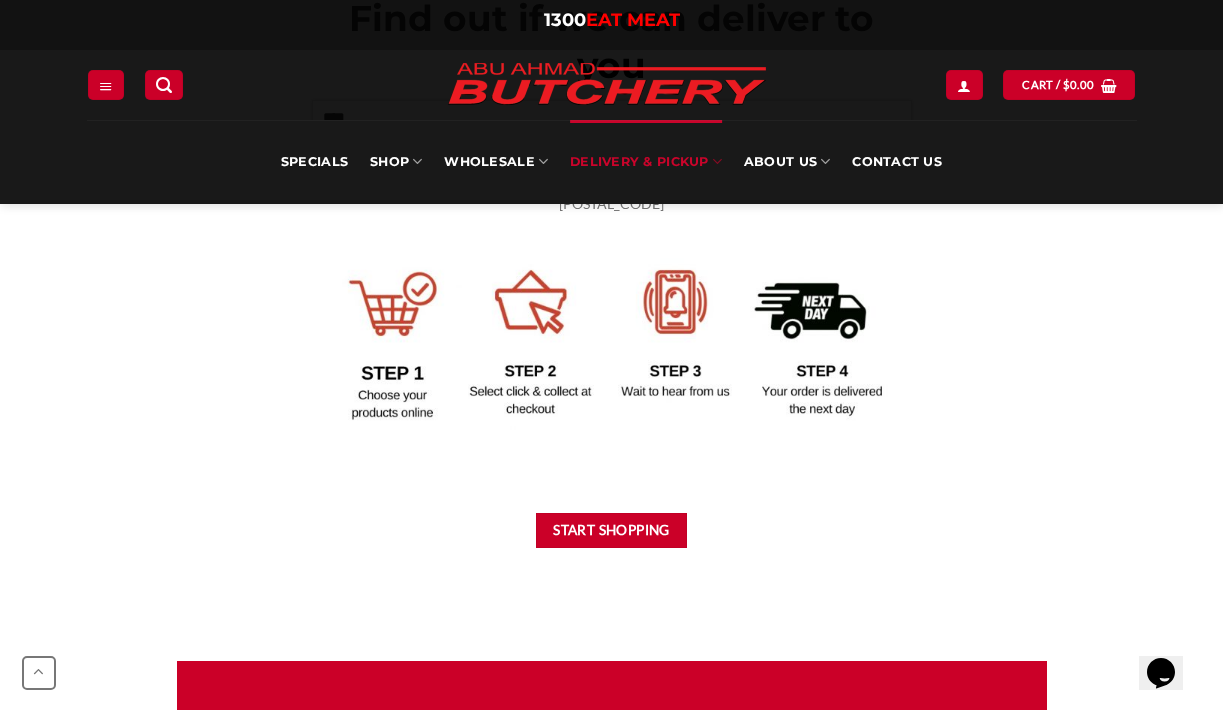 scroll, scrollTop: 999, scrollLeft: 0, axis: vertical 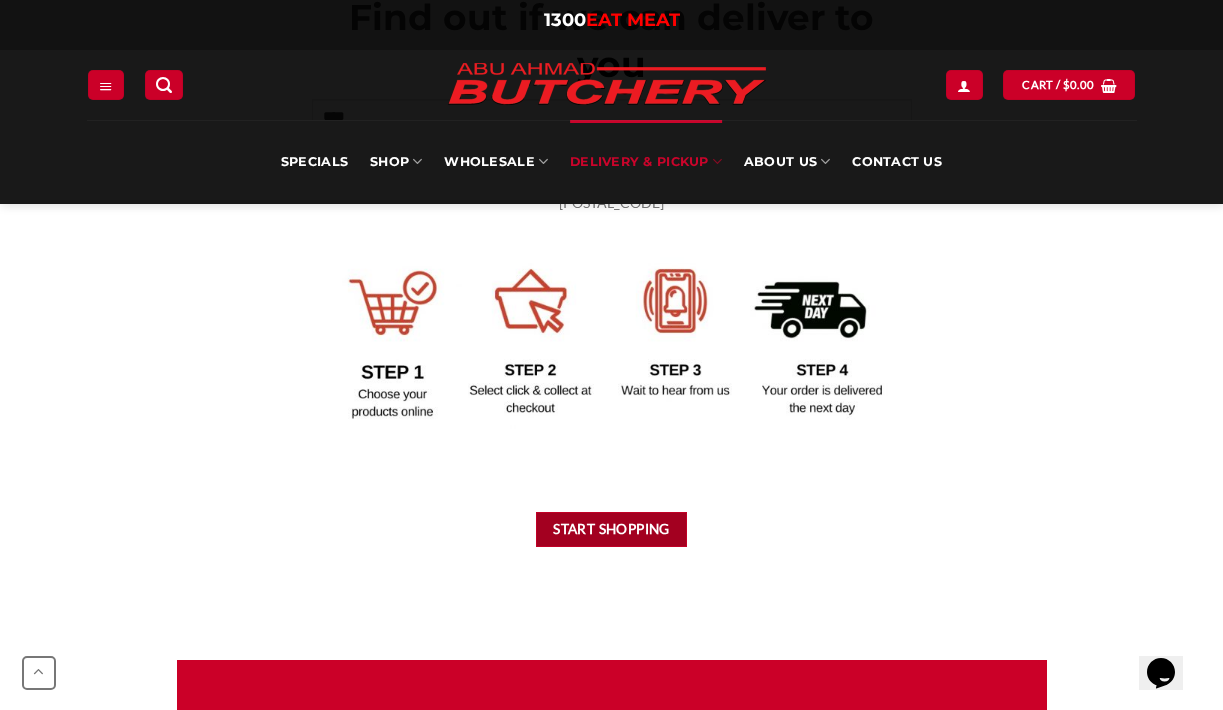 click on "Start Shopping" at bounding box center [612, 529] 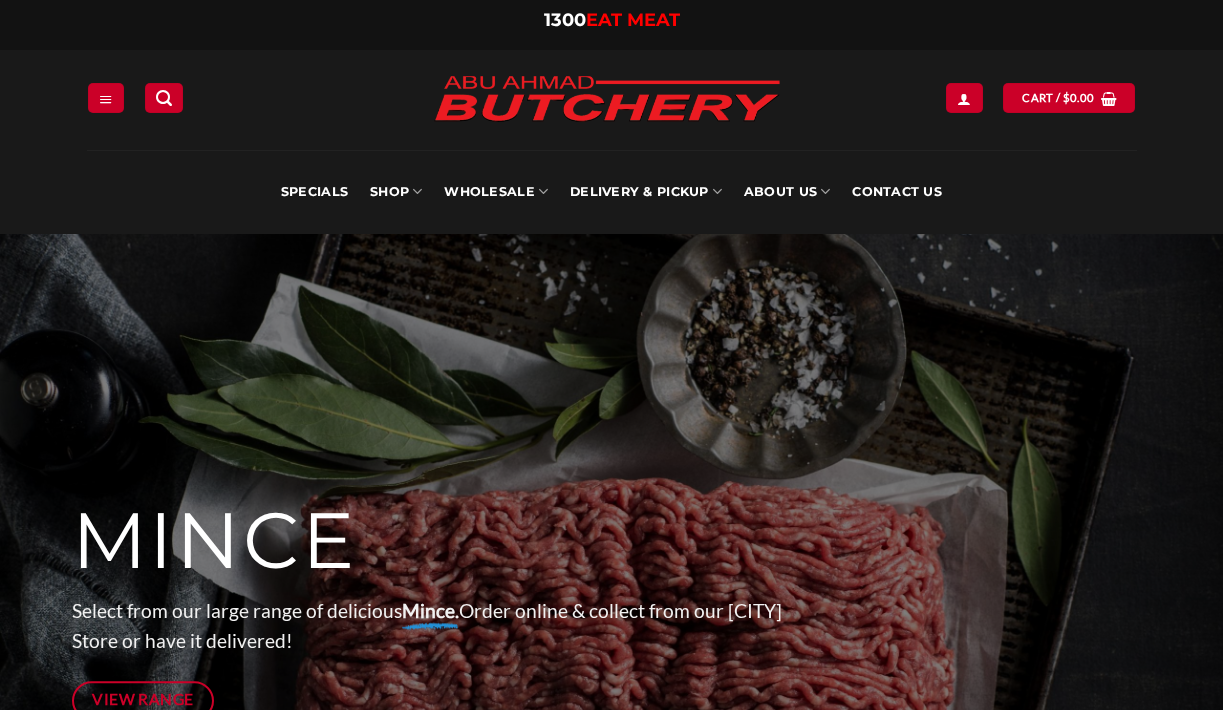 scroll, scrollTop: 76, scrollLeft: 0, axis: vertical 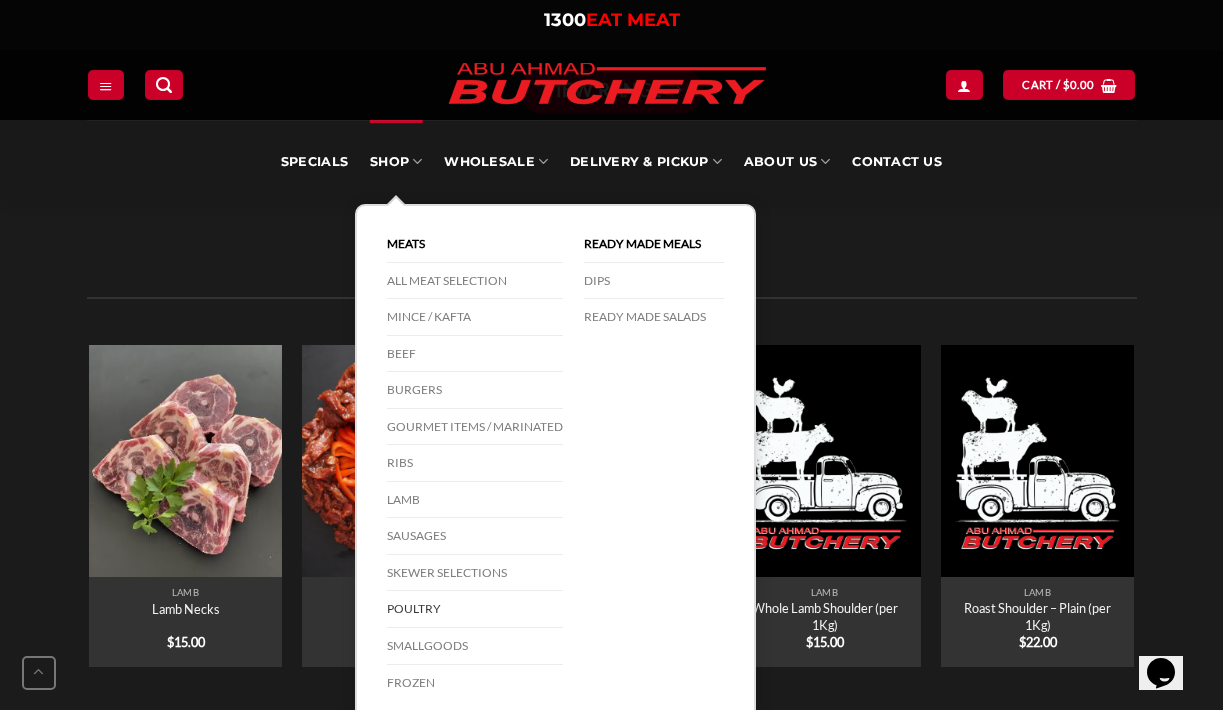 click on "Poultry" at bounding box center (475, 609) 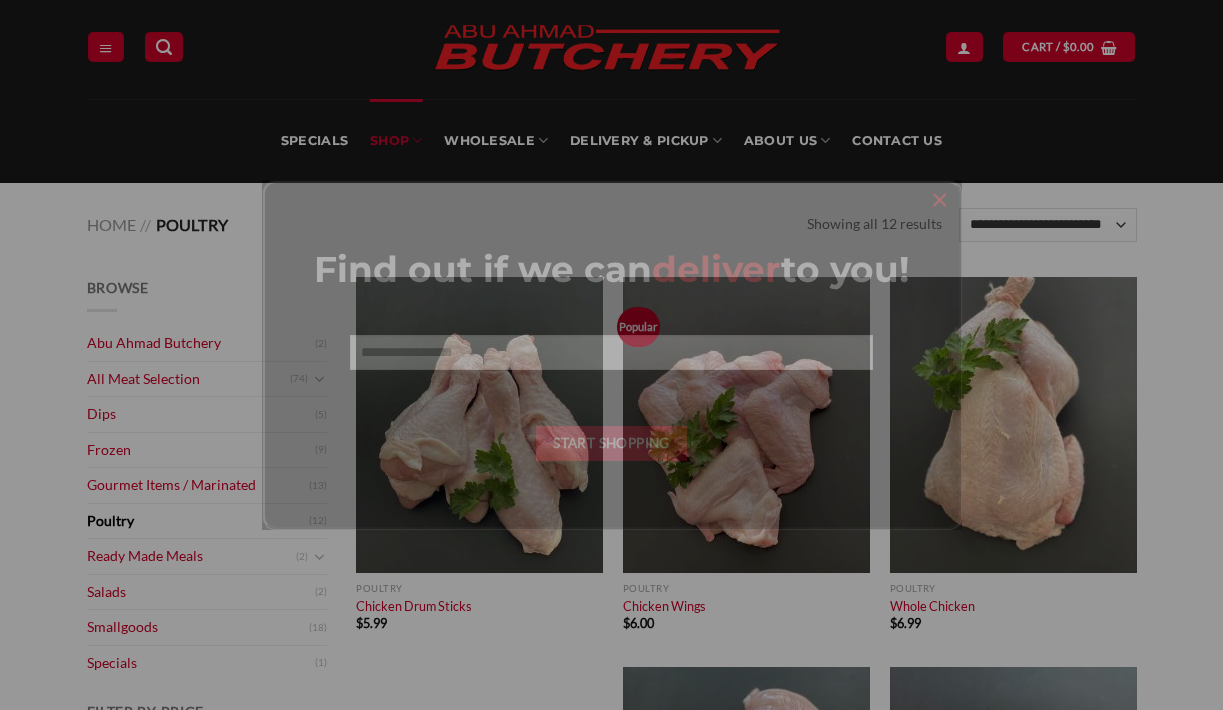 scroll, scrollTop: 52, scrollLeft: 0, axis: vertical 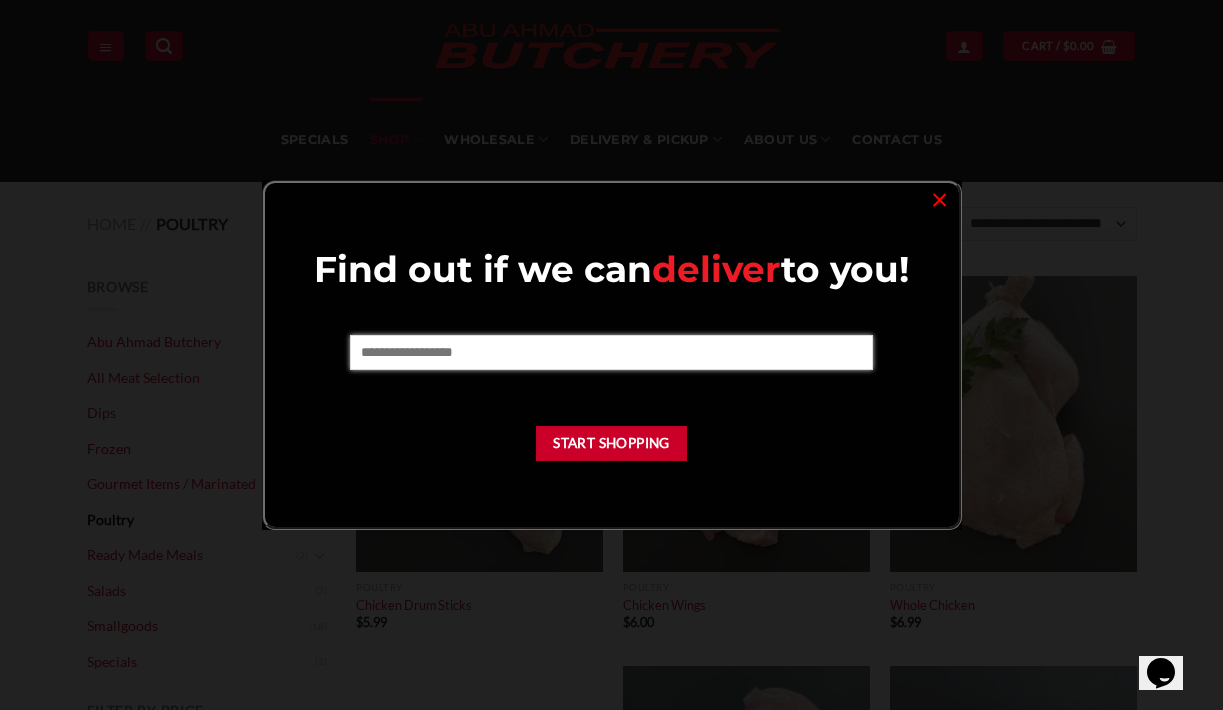 click at bounding box center [611, 352] 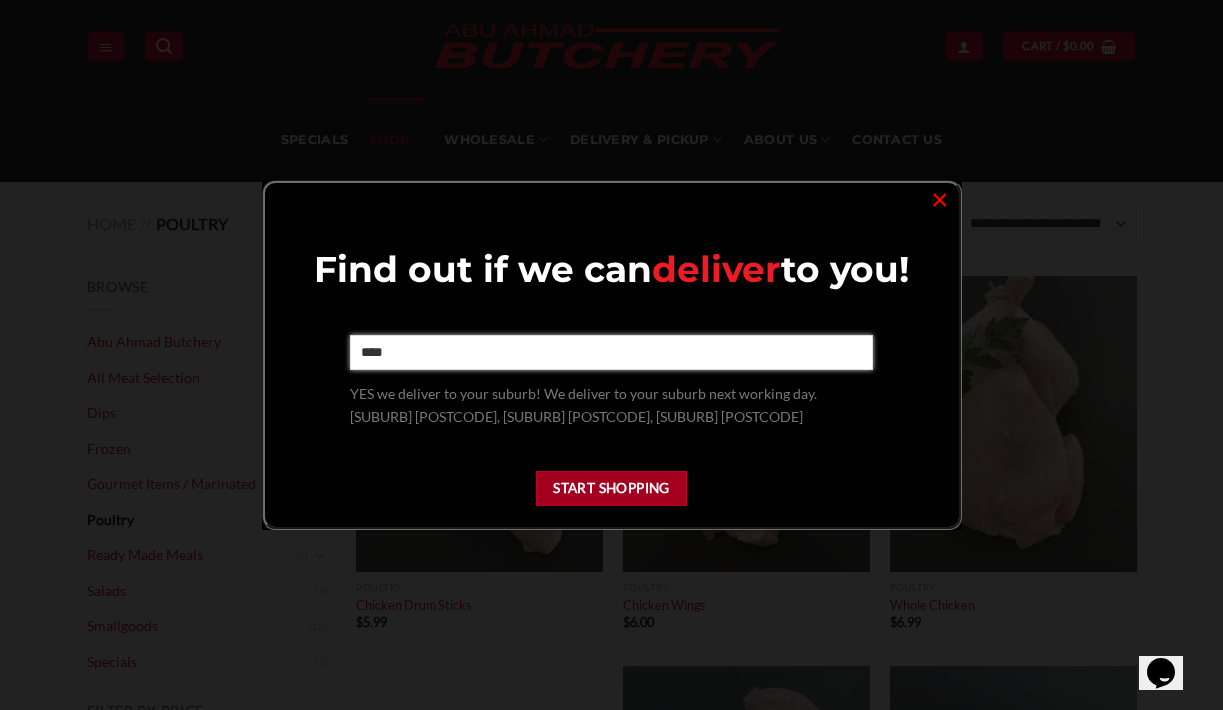 type on "****" 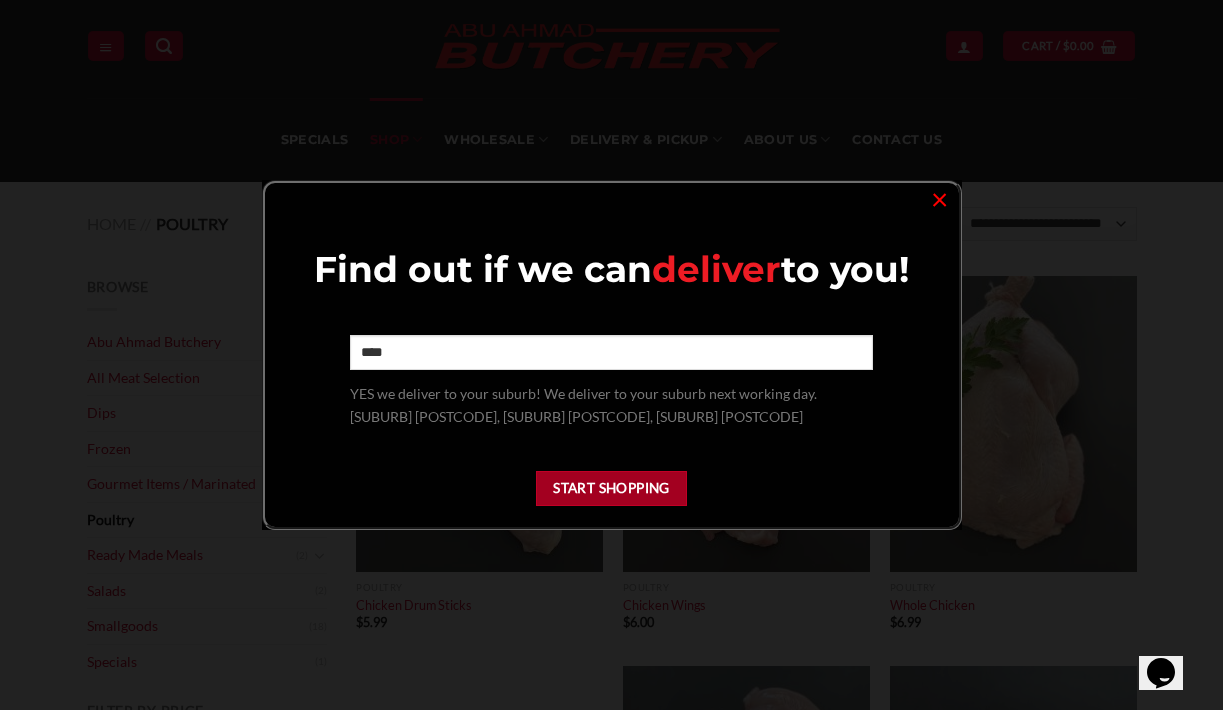 click on "Start Shopping" at bounding box center [612, 488] 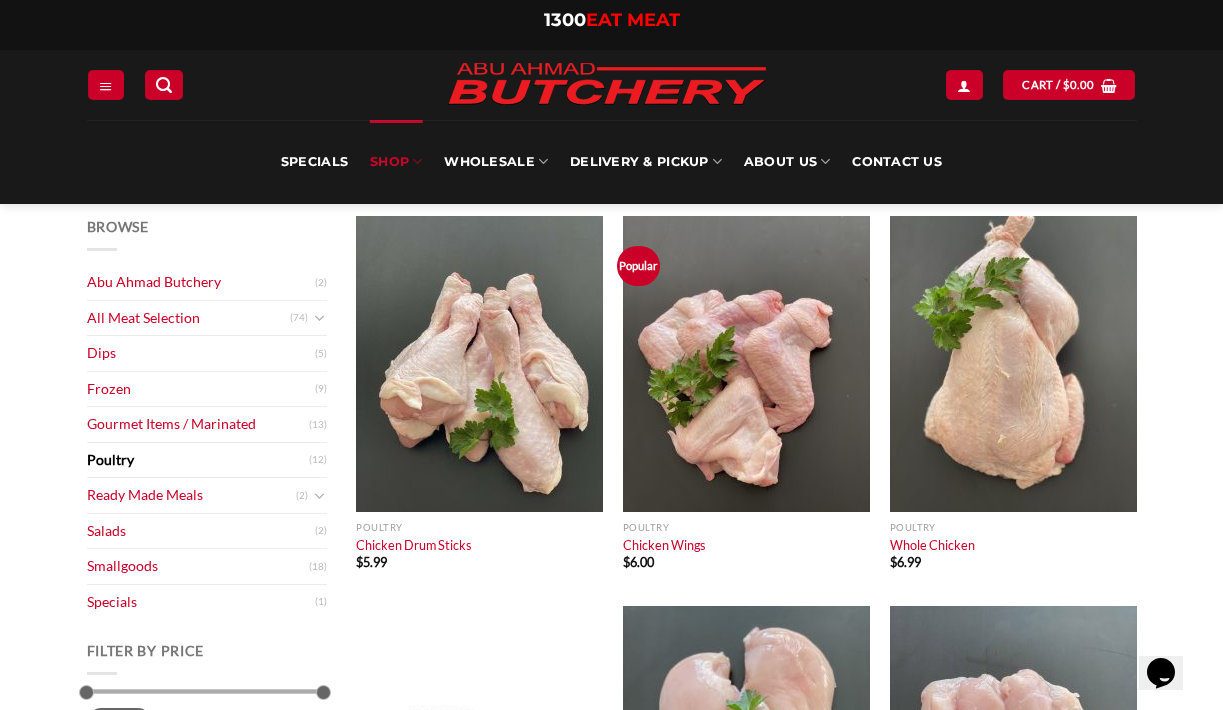 scroll, scrollTop: 104, scrollLeft: 0, axis: vertical 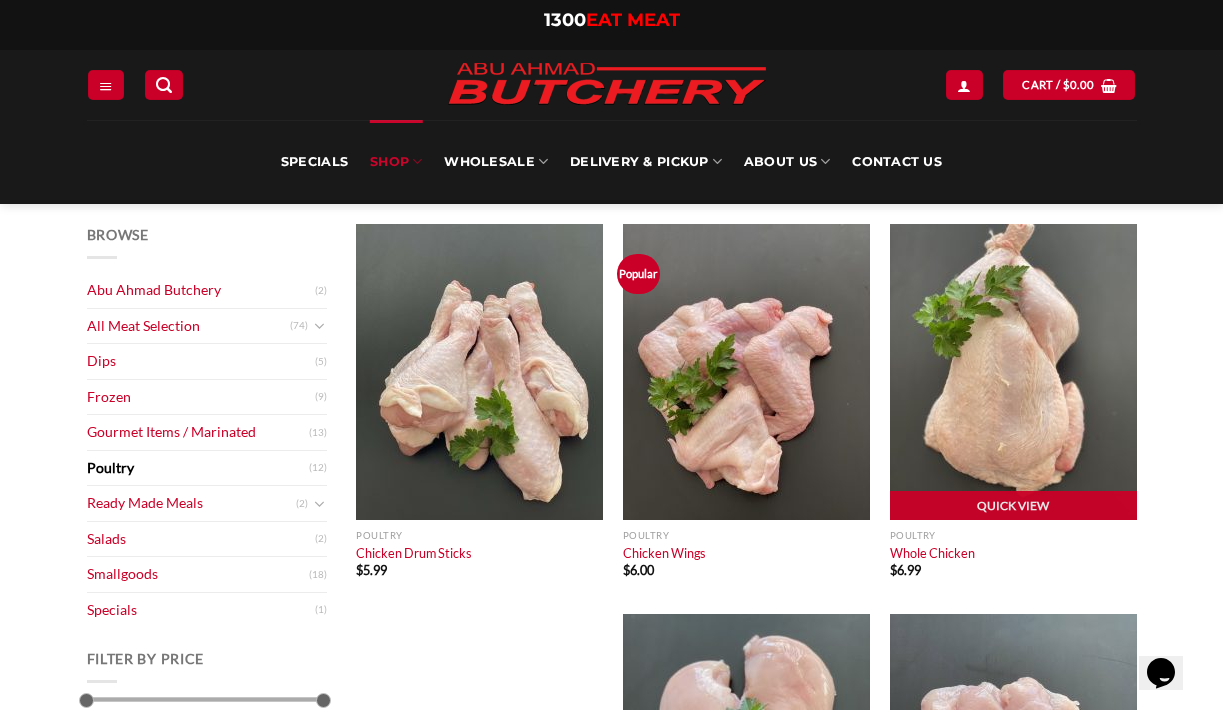 click at bounding box center (1013, 372) 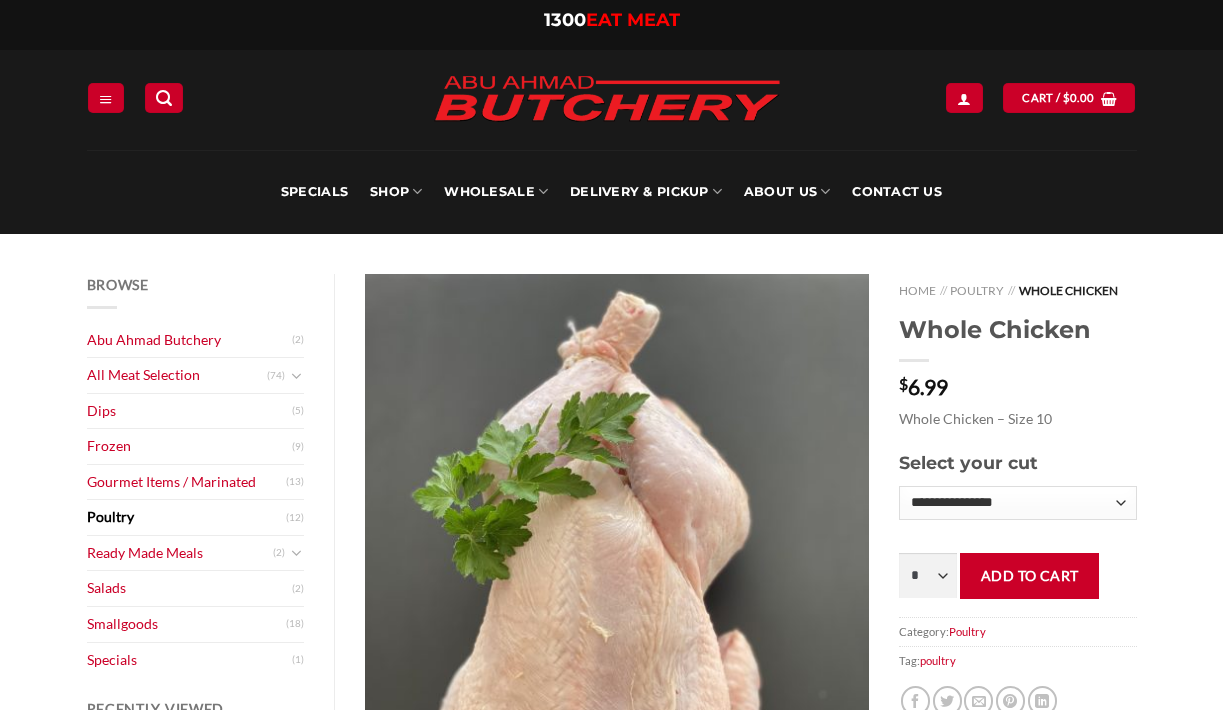 scroll, scrollTop: 0, scrollLeft: 0, axis: both 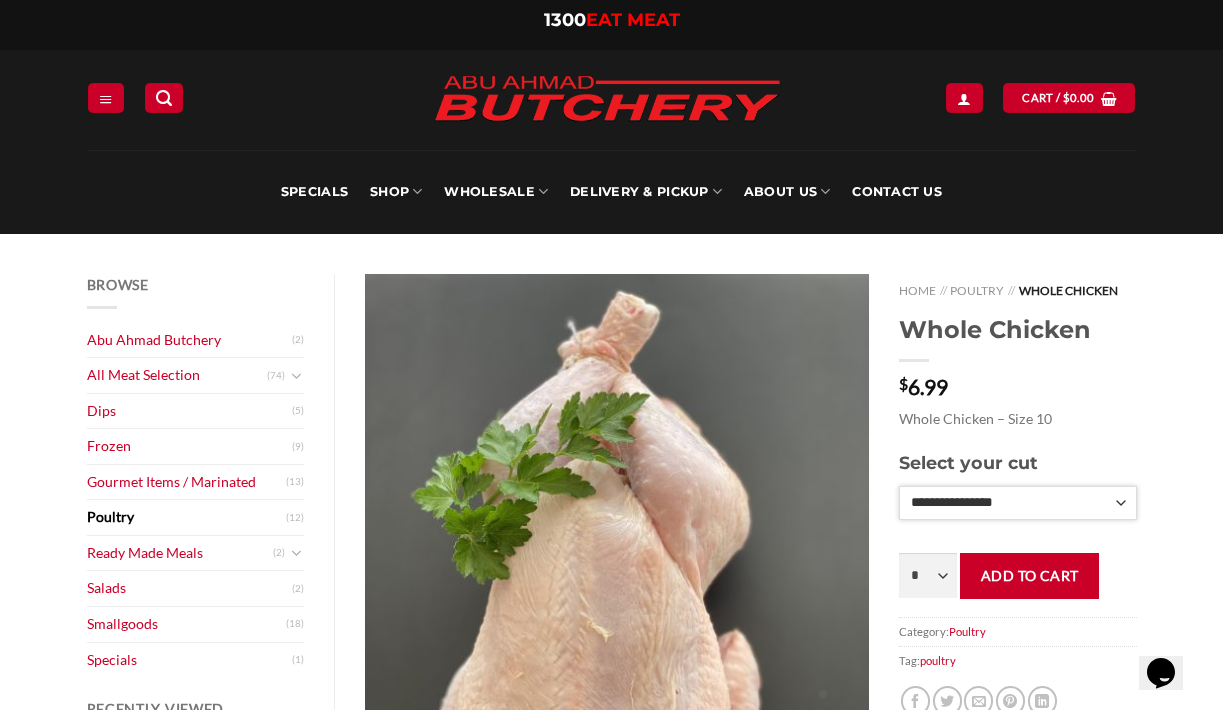 click on "**********" at bounding box center (1017, 503) 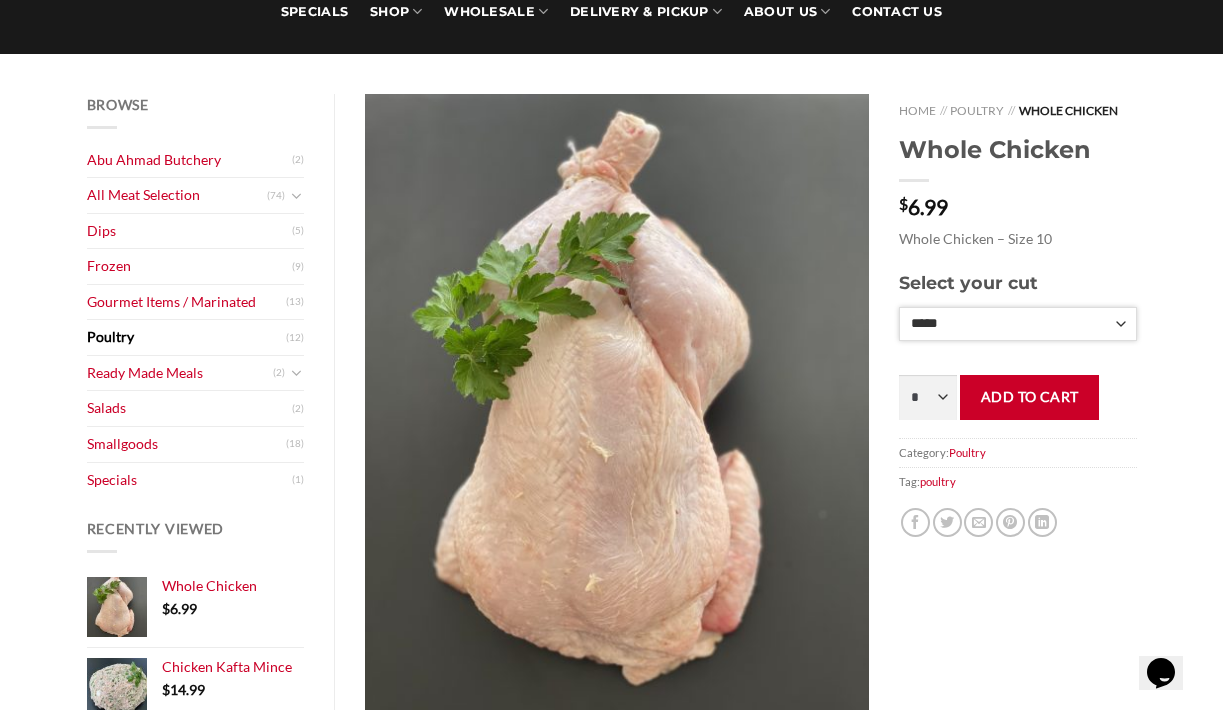 scroll, scrollTop: 200, scrollLeft: 0, axis: vertical 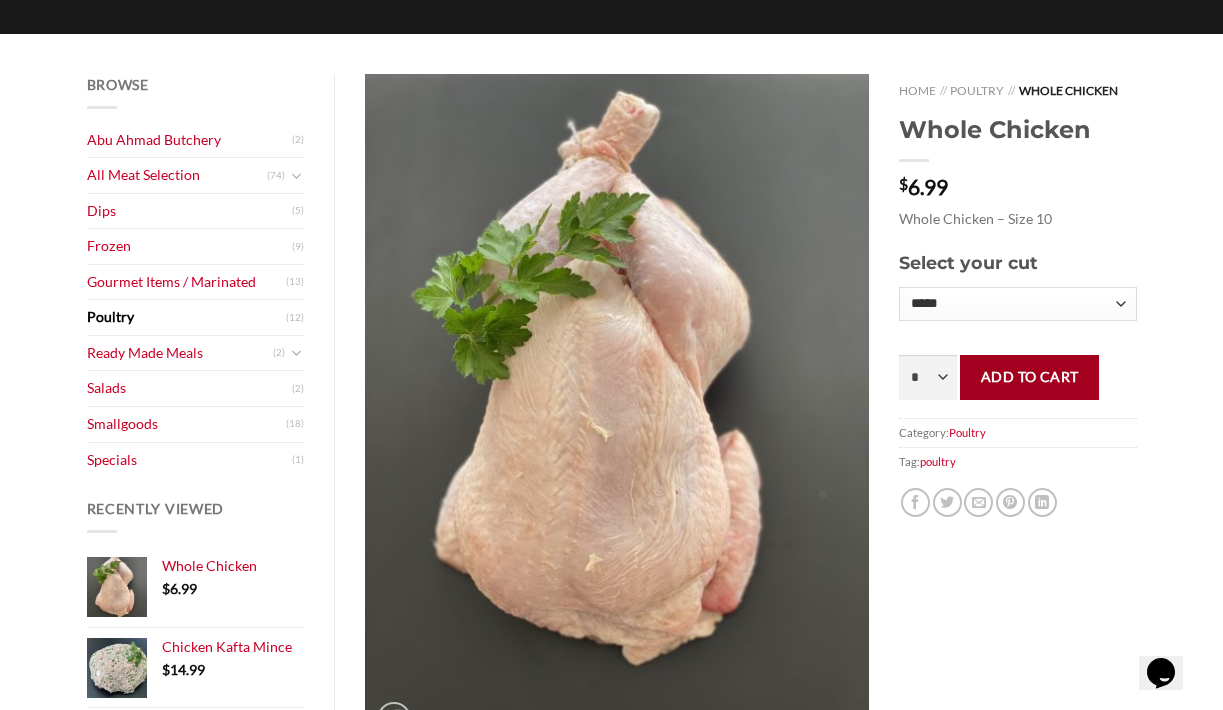 click on "Add to cart" at bounding box center (1029, 377) 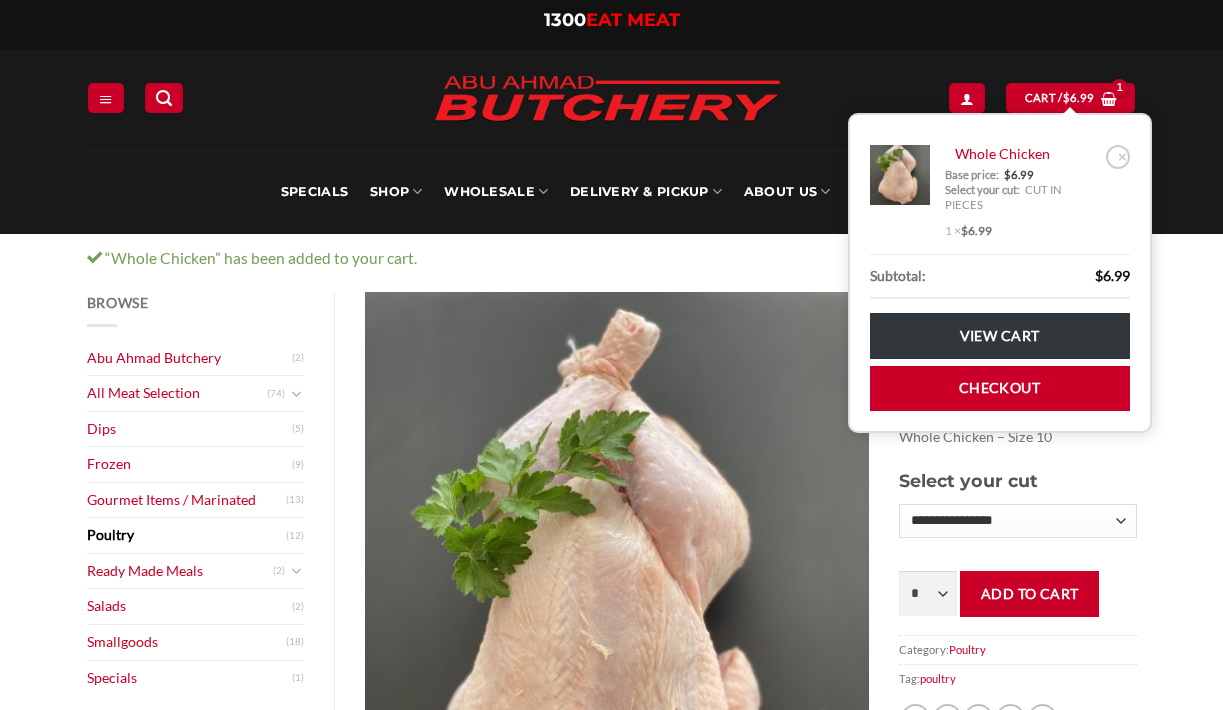 scroll, scrollTop: 0, scrollLeft: 0, axis: both 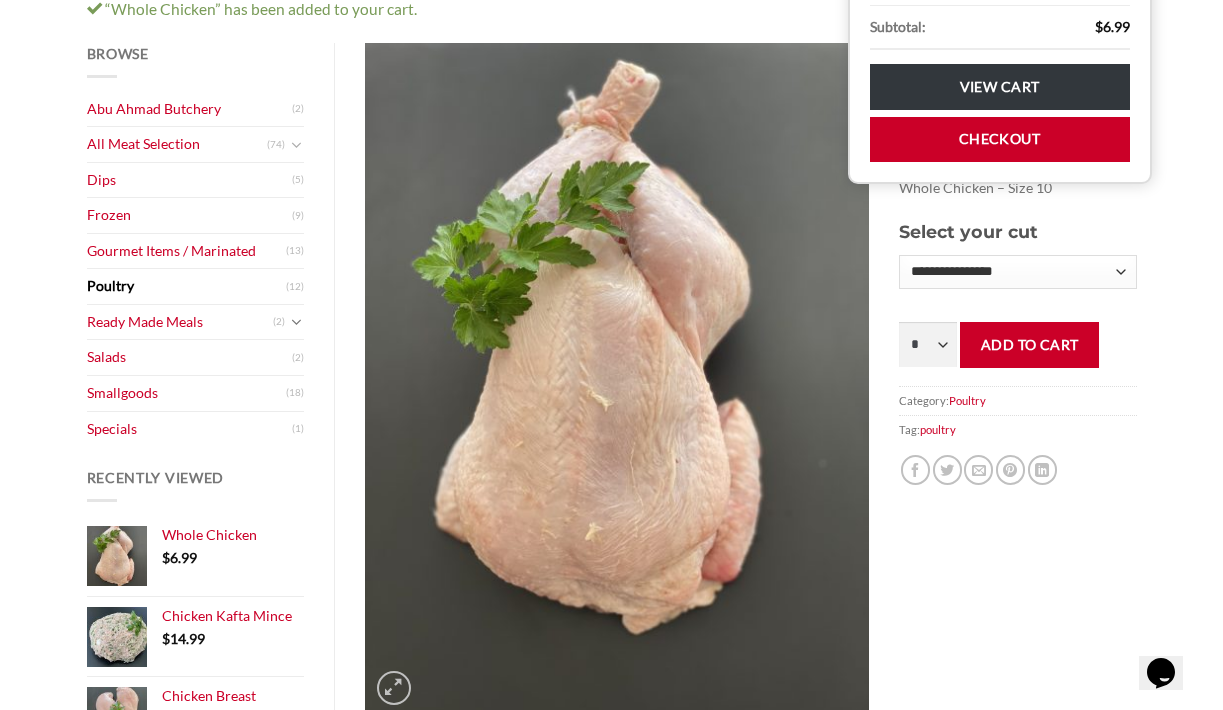 click at bounding box center [296, 323] 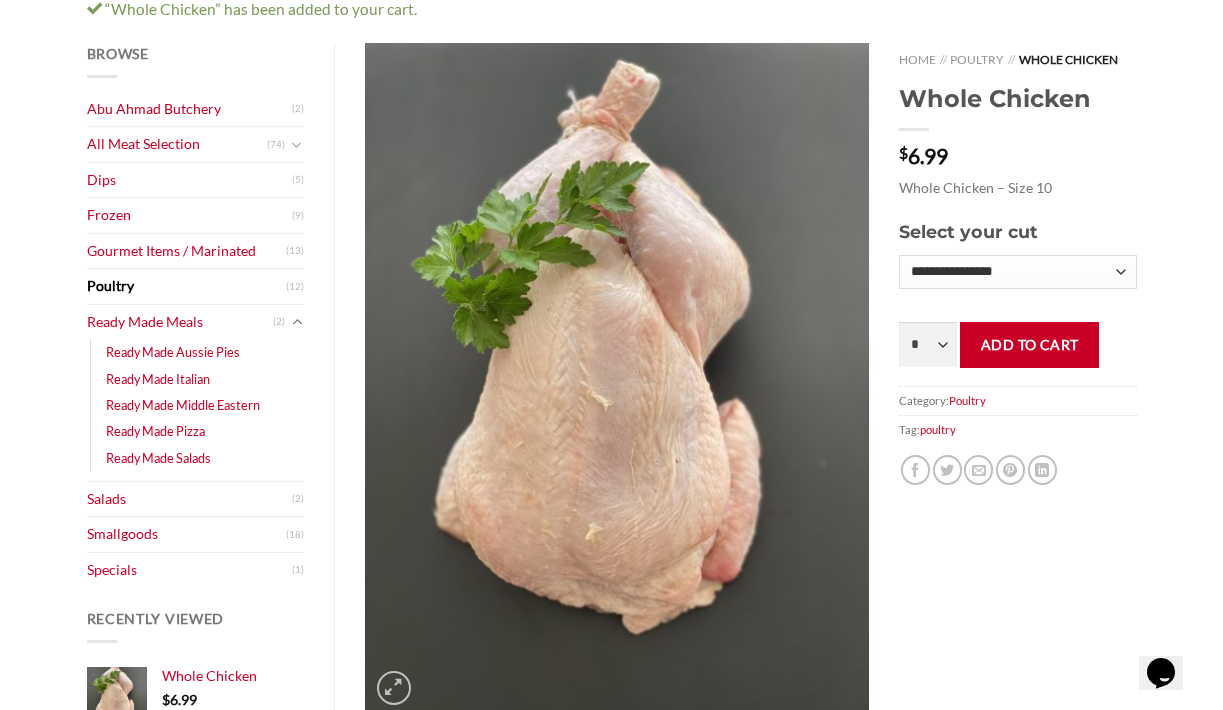 click at bounding box center [296, 321] 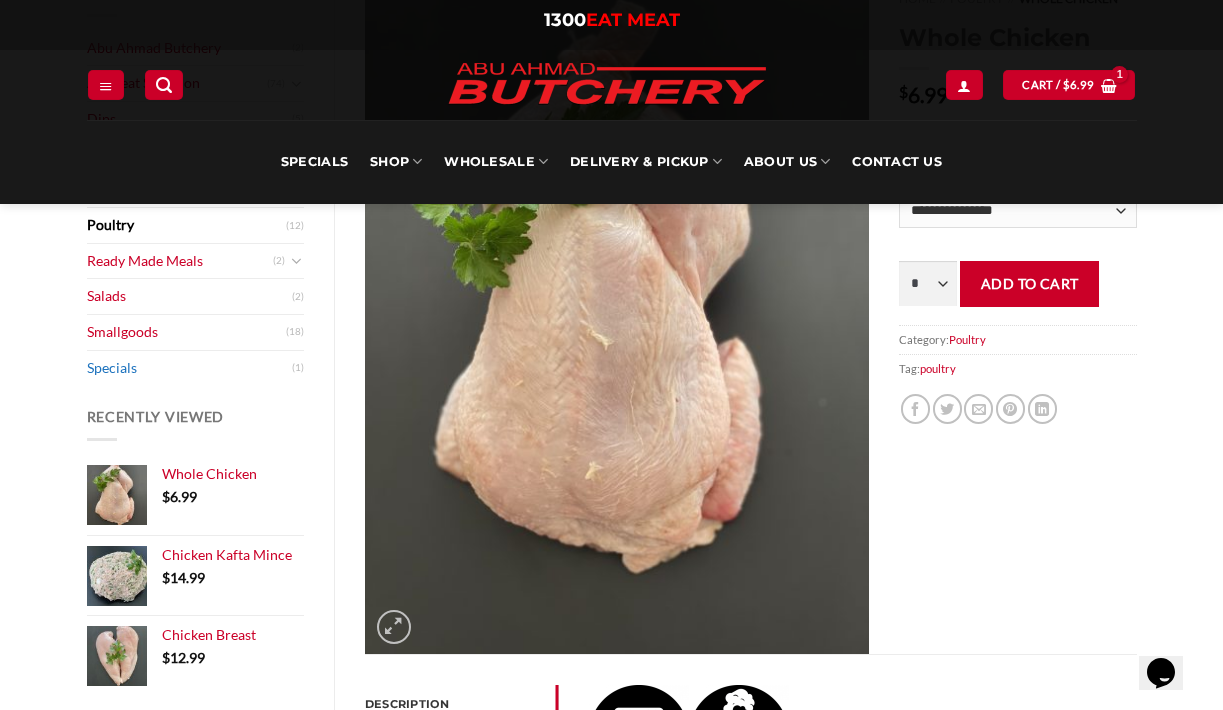 scroll, scrollTop: 0, scrollLeft: 0, axis: both 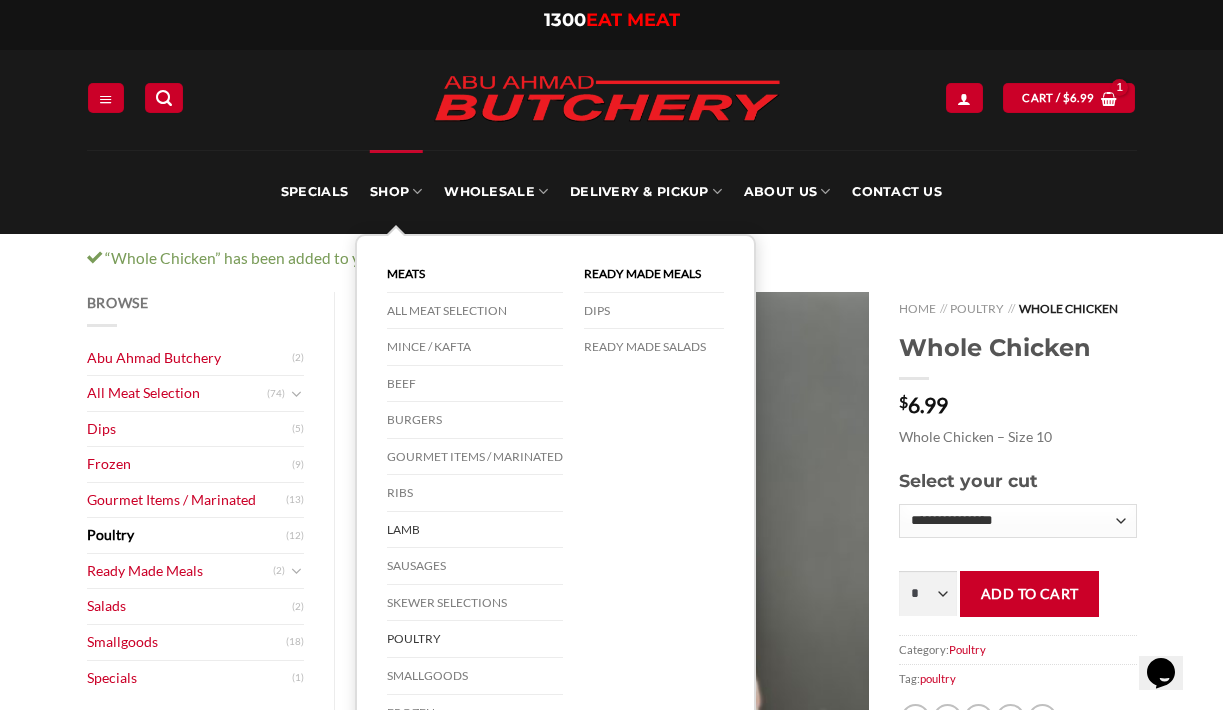 click on "Lamb" at bounding box center [475, 530] 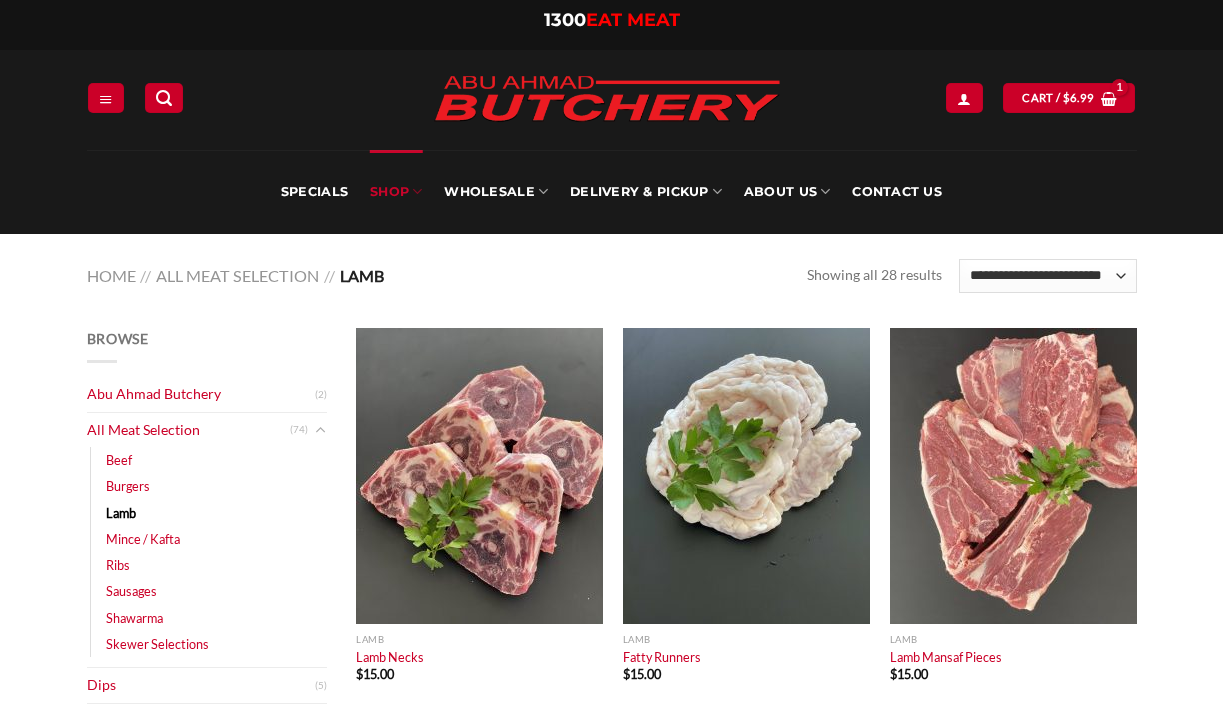 scroll, scrollTop: 0, scrollLeft: 0, axis: both 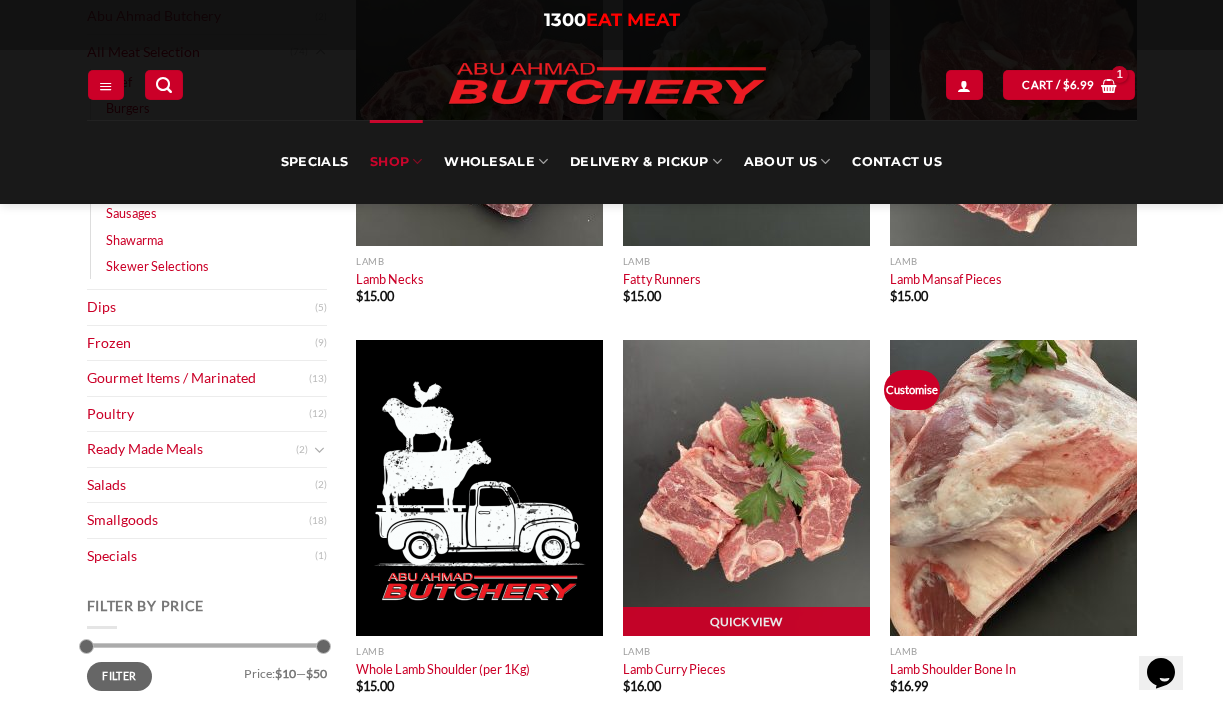 click at bounding box center (746, 488) 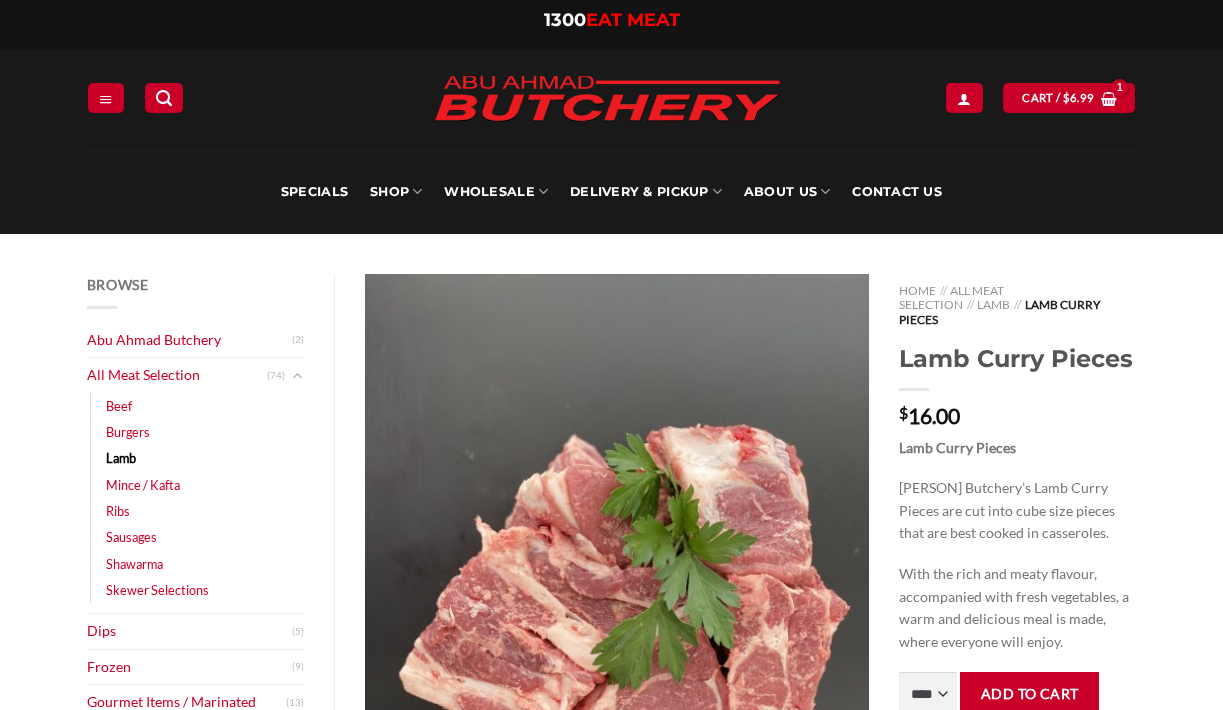 scroll, scrollTop: 0, scrollLeft: 0, axis: both 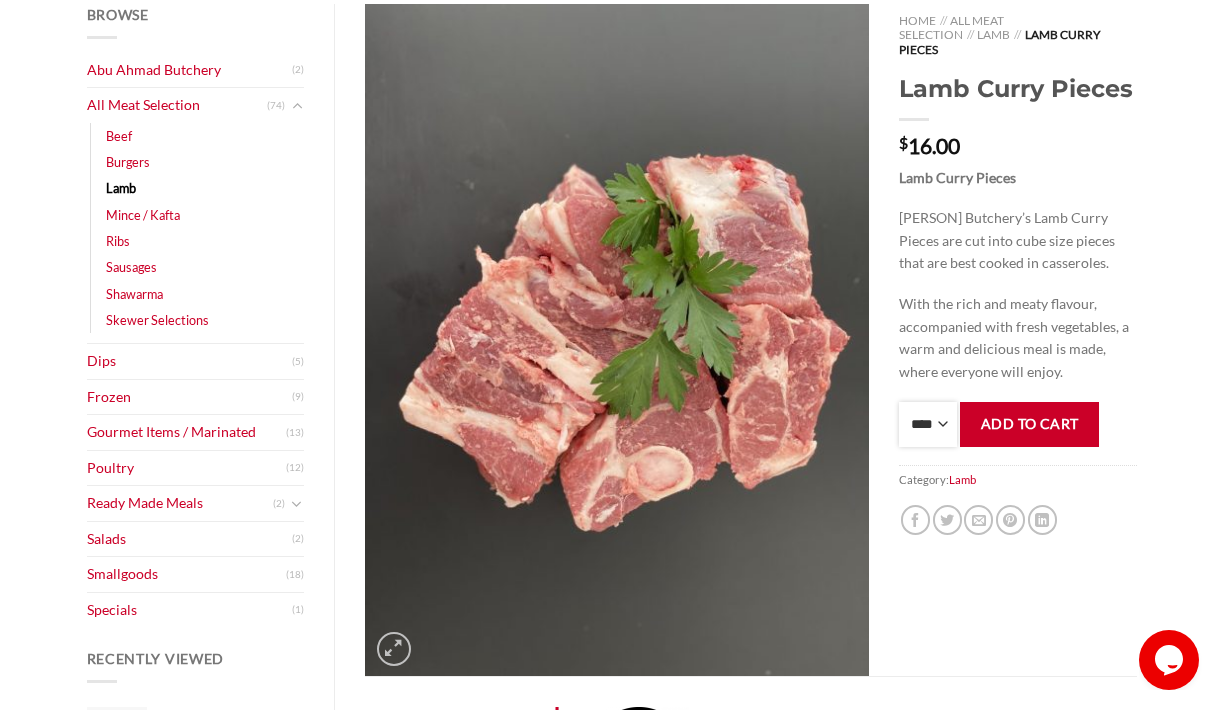 click on "**** * *** * *** * *** * *** * *** * *** * *** * *** * *** ** **** ** **** ** **** ** **** ** **** ** **** ** **** ** **** ** **** ** **** ** **** ** **** ** **** ** **** ** **** ** **** ** **** ** **** ** **** ** **** ** **** ** **** ** **** ** **** ** **** ** **** ** **** ** **** ** **** ** **** ** **** ** **** ** **** ** **** ** **** ** **** ** **** ** **** ** **** ** **** ** **** ** **** ** **** ** **** ** **** ** **** ** **** ** **** ** **** ** **** ** **** ** **** ** **** ** **** ** **** ** **** ** **** ** **** ** **** ** **** ** **** ** **** ** **** ** **** ** **** ** **** ** **** ** **** ** **** ** **** ** **** ** **** ** **** ** **** ** **** ** **** ** **** ** **** ** **** ** **** ** **** ** **** ** **** ** **** ** **** ** **** ** **** ** **** ** **** ** **** *** ***** *** ***** *** ***** *** ***** *** ***** *** ***** *** ***** *** ***** *** ***** *** ***** *** ***** *** ***** *** ***** *** ***** *** ***** *** ***** *** ***** *** ***** *** ***** *** ***** *** ***** *** ***** *** ***** *** ***** ***" at bounding box center (928, 424) 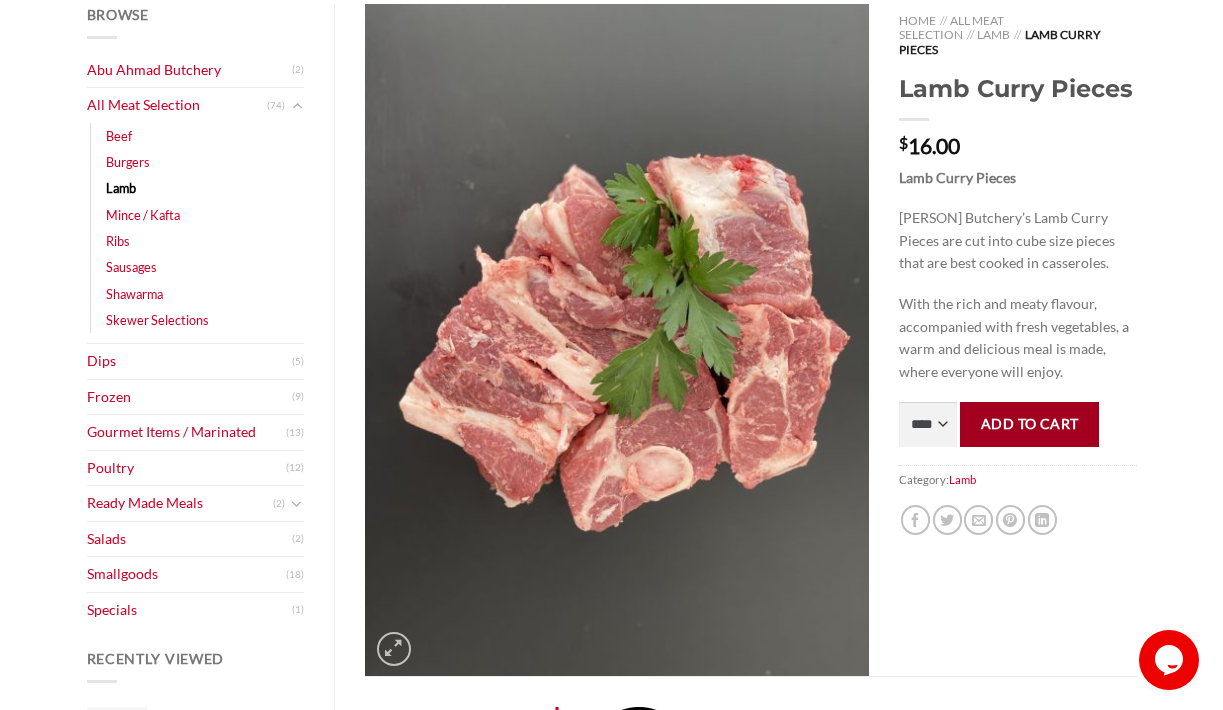 click on "Add to cart" at bounding box center [1029, 424] 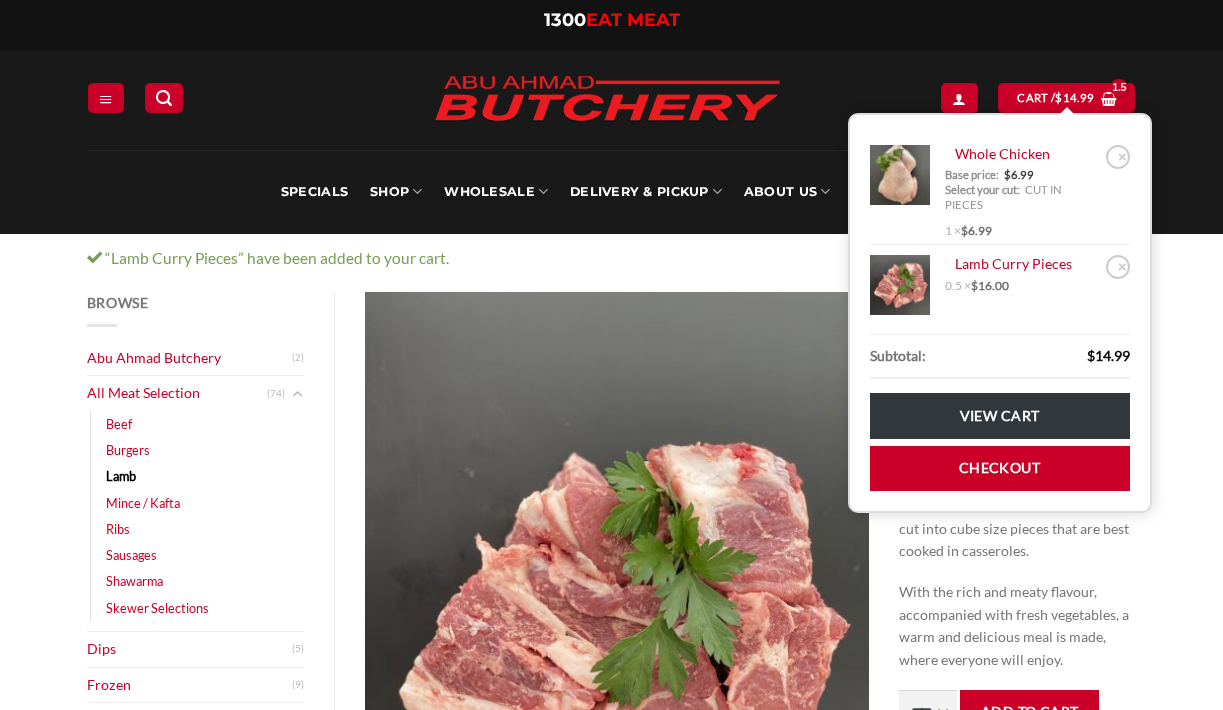 scroll, scrollTop: 0, scrollLeft: 0, axis: both 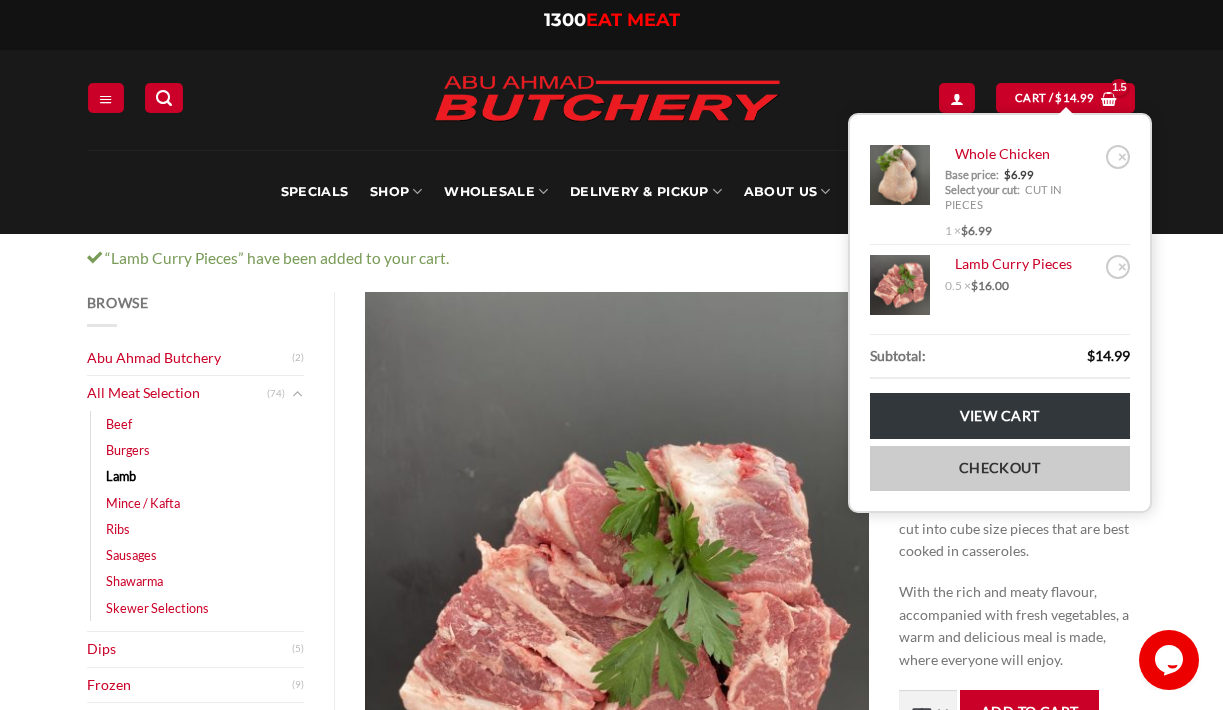 click on "Checkout" at bounding box center (1000, 468) 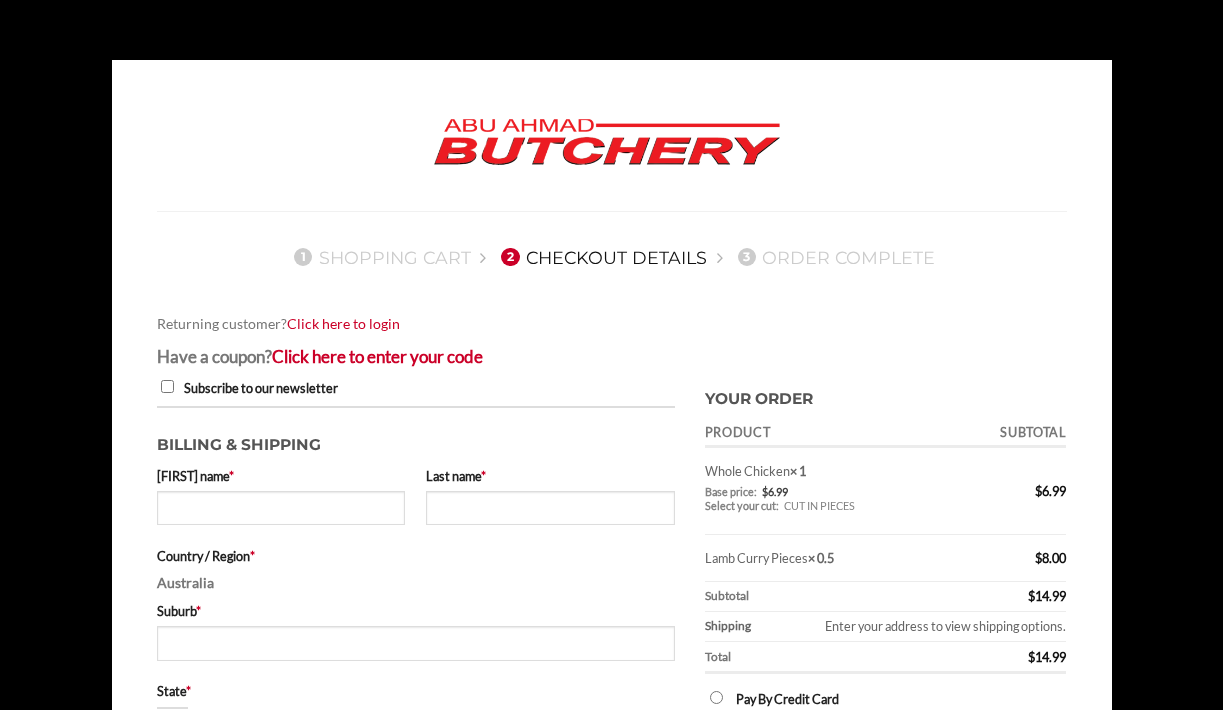 scroll, scrollTop: 0, scrollLeft: 0, axis: both 